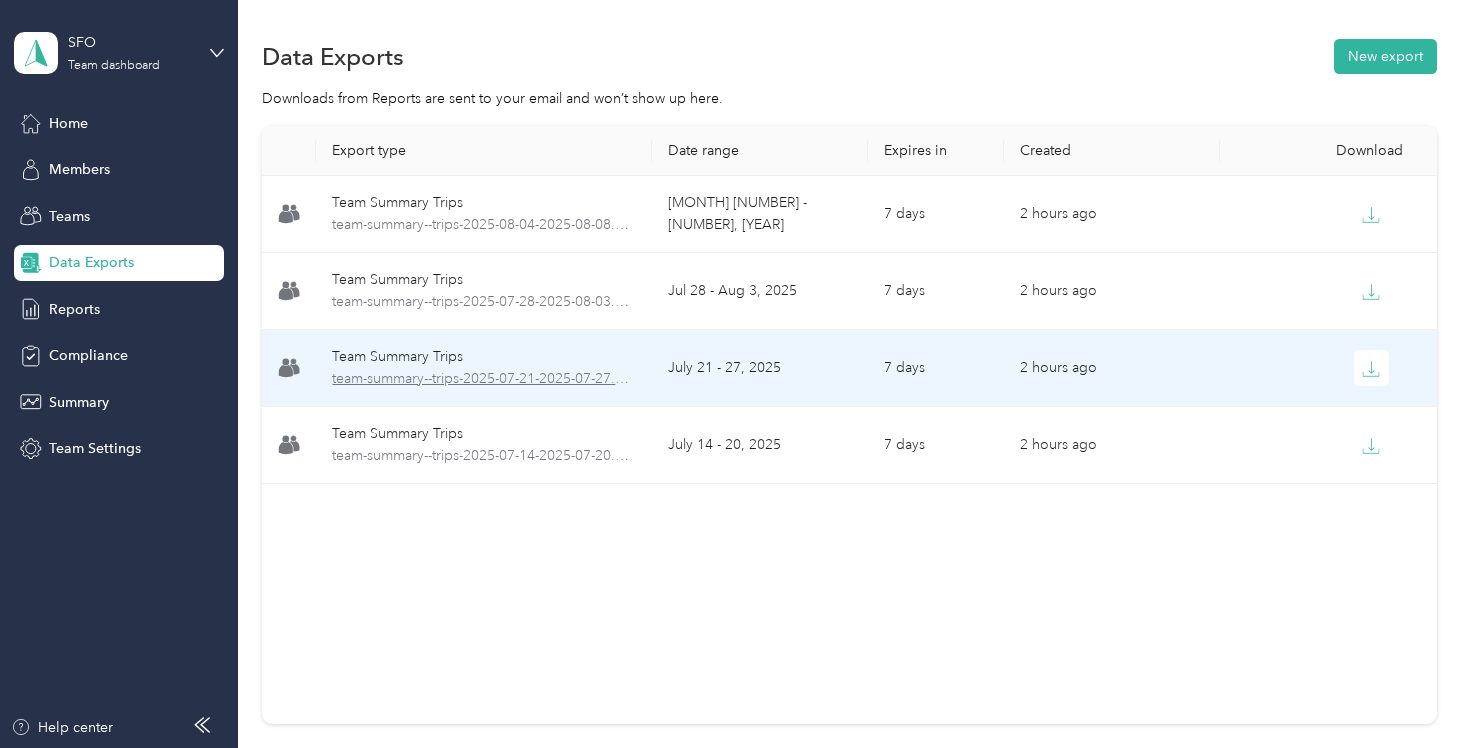scroll, scrollTop: 0, scrollLeft: 0, axis: both 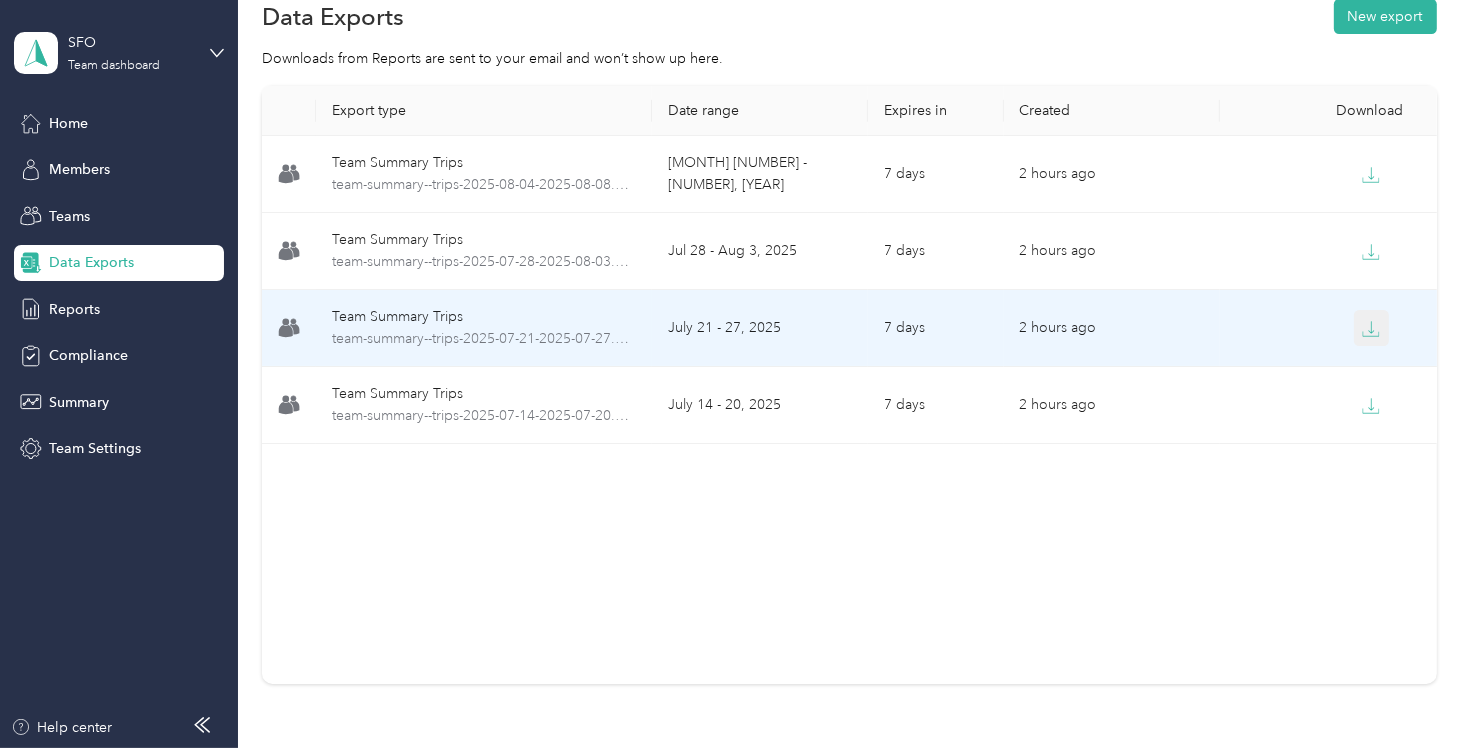 click 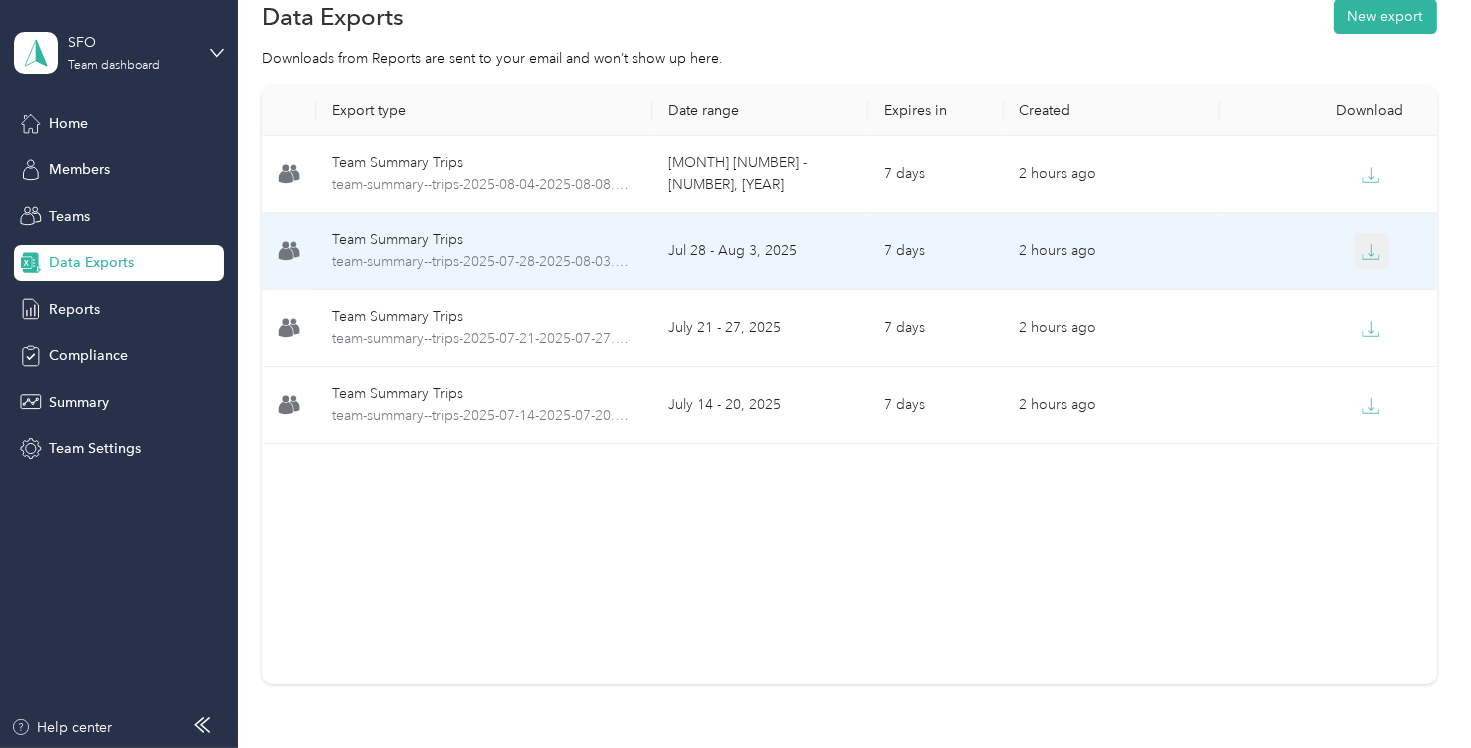 click at bounding box center [1372, 251] 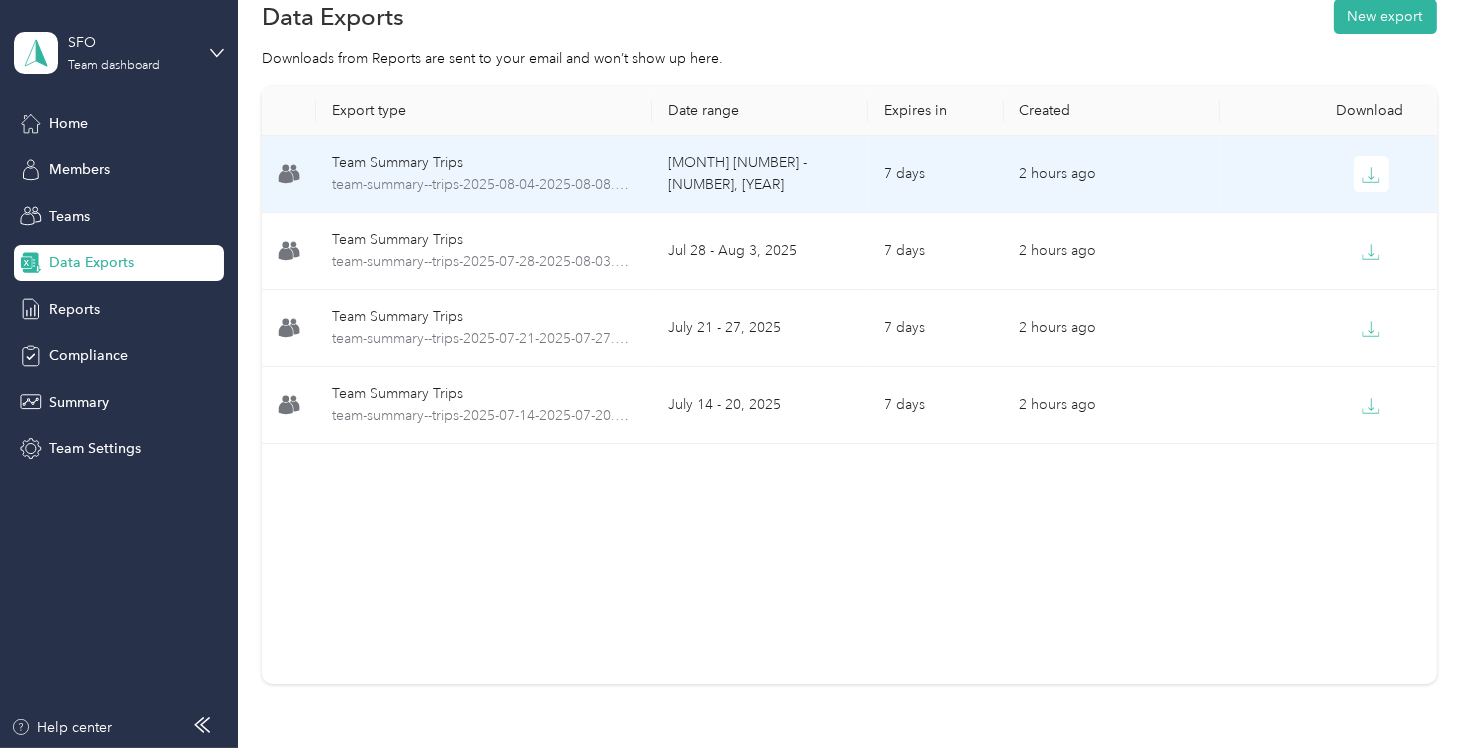 drag, startPoint x: 418, startPoint y: 175, endPoint x: 396, endPoint y: 150, distance: 33.30165 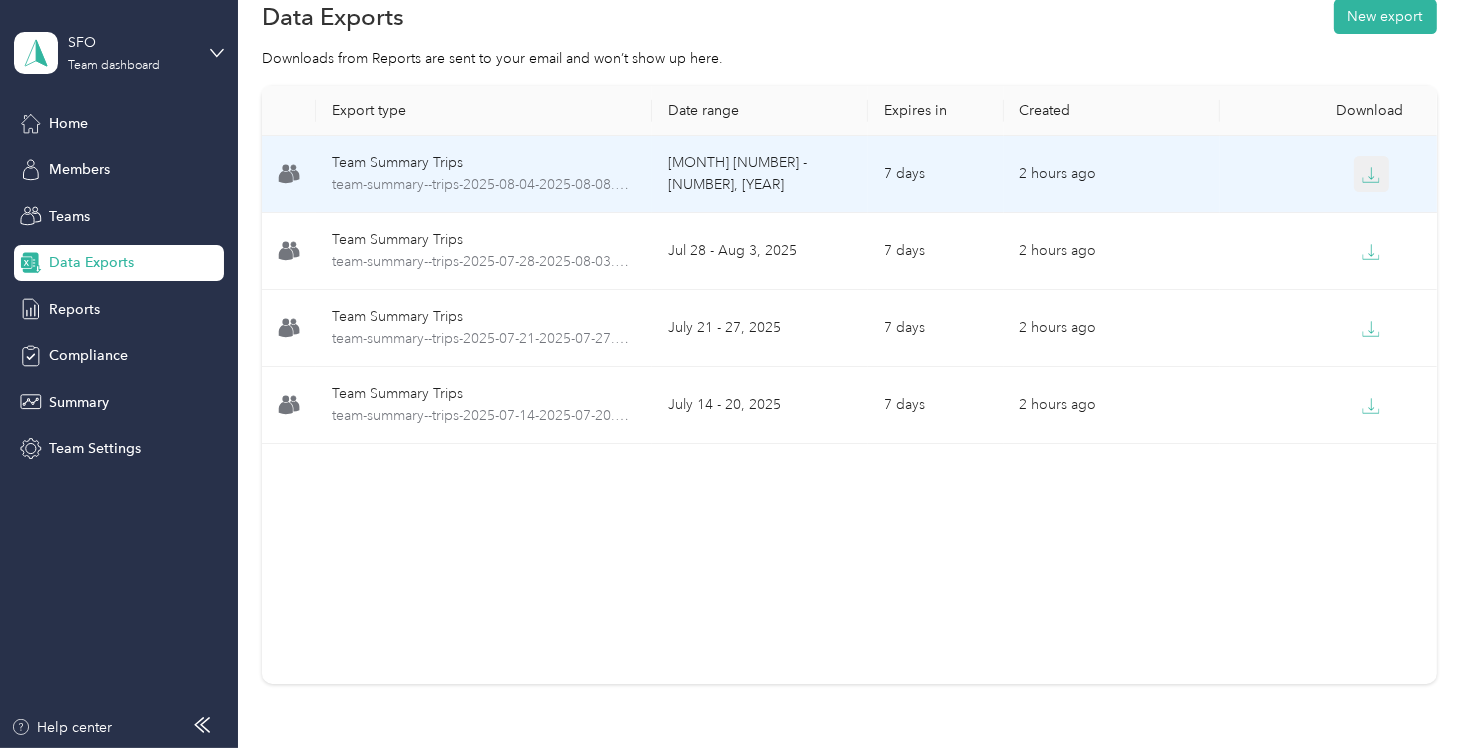 click 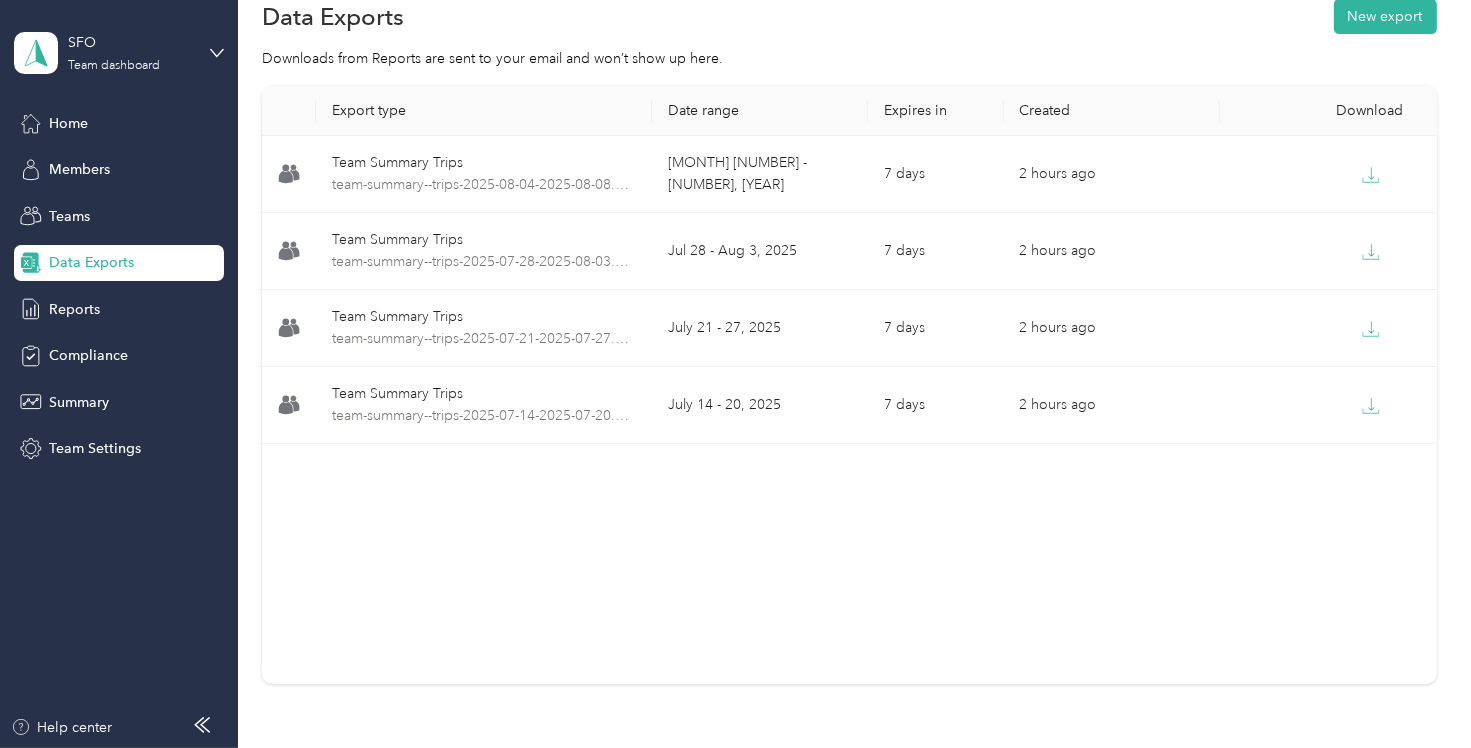 click on "Data Exports" at bounding box center (91, 262) 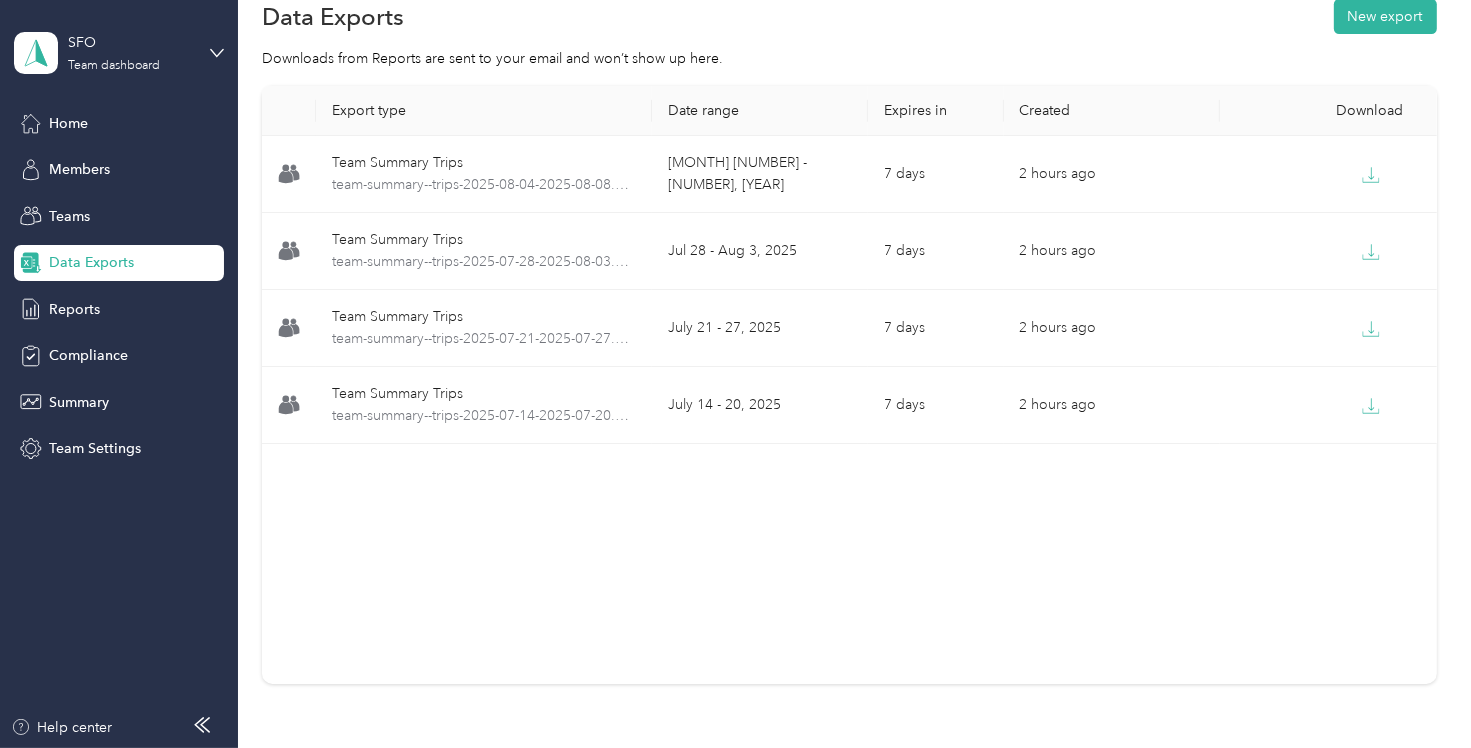 click on "Data Exports" at bounding box center [119, 263] 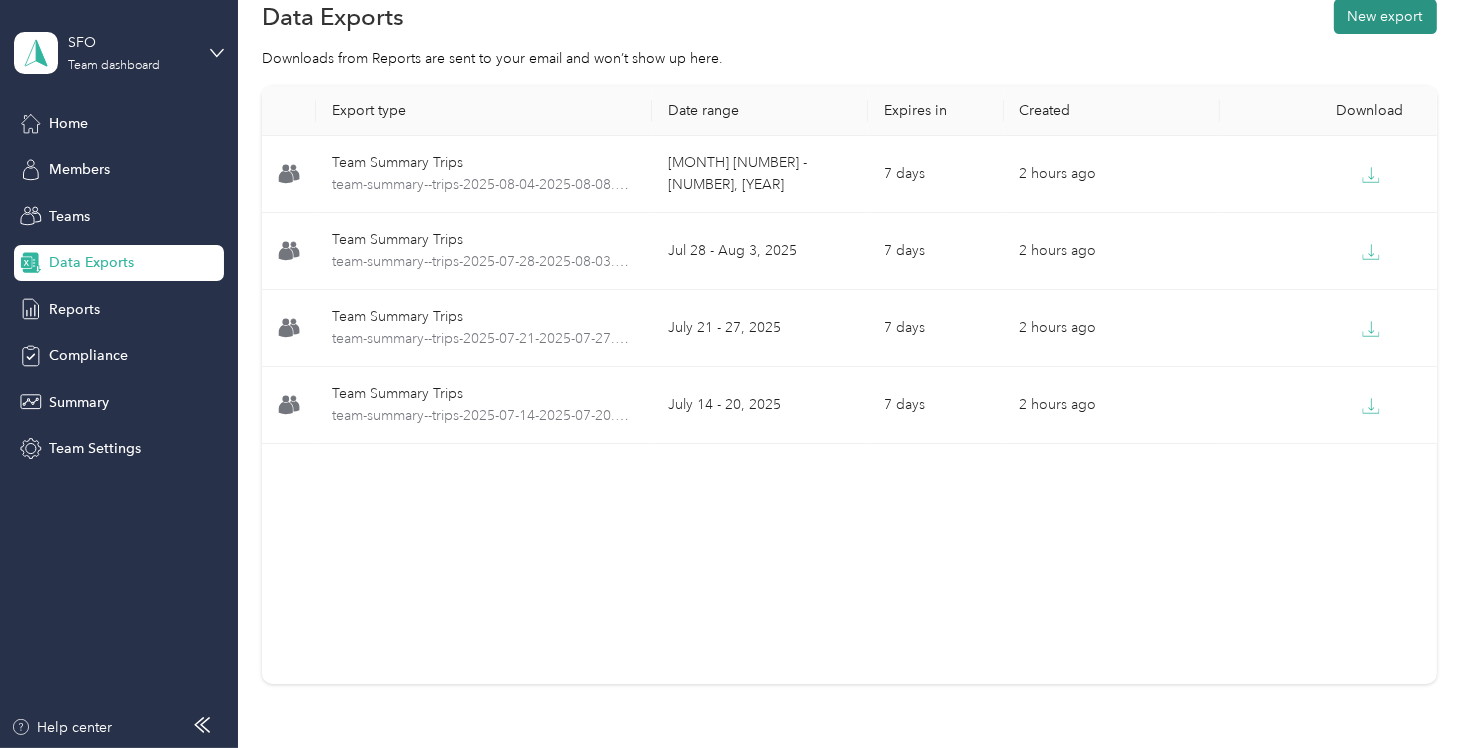 click on "New export" at bounding box center (1385, 16) 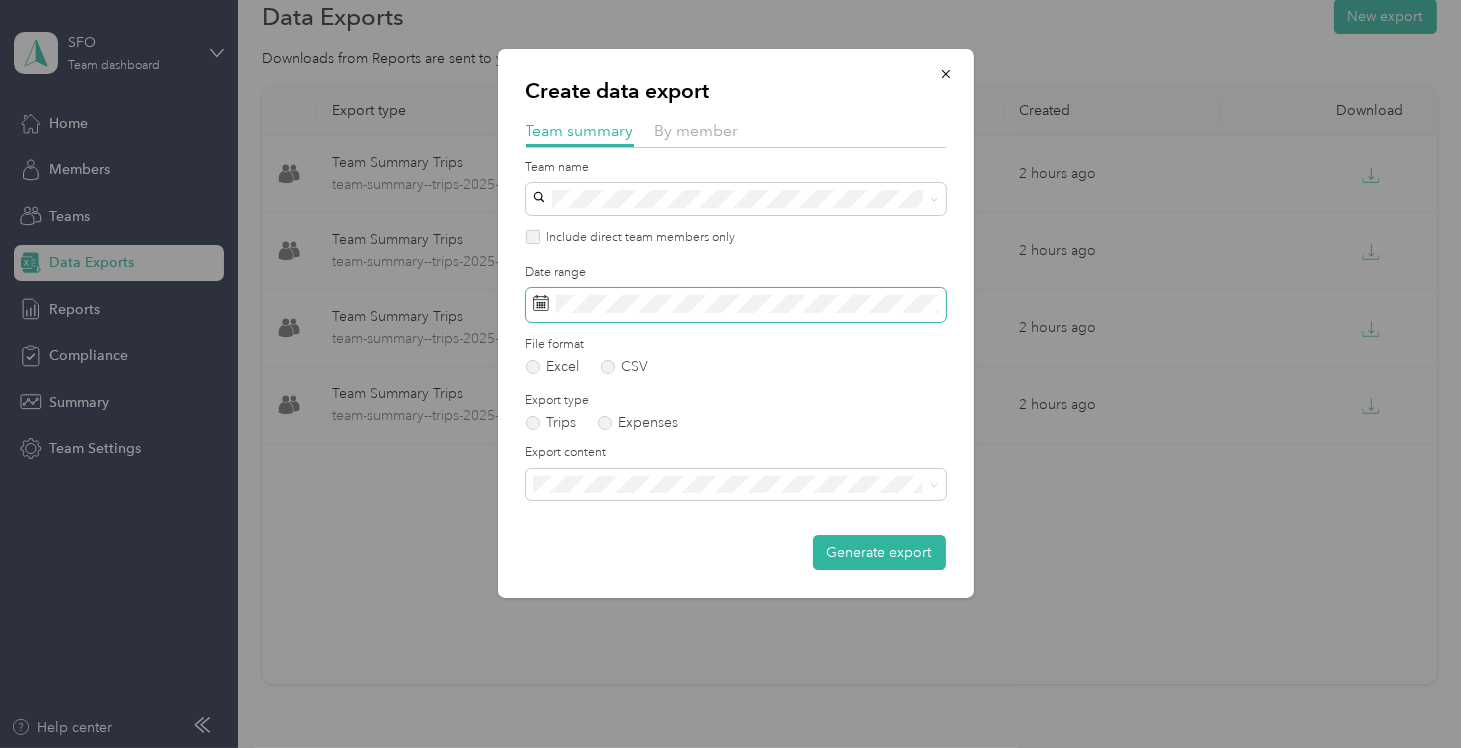 click 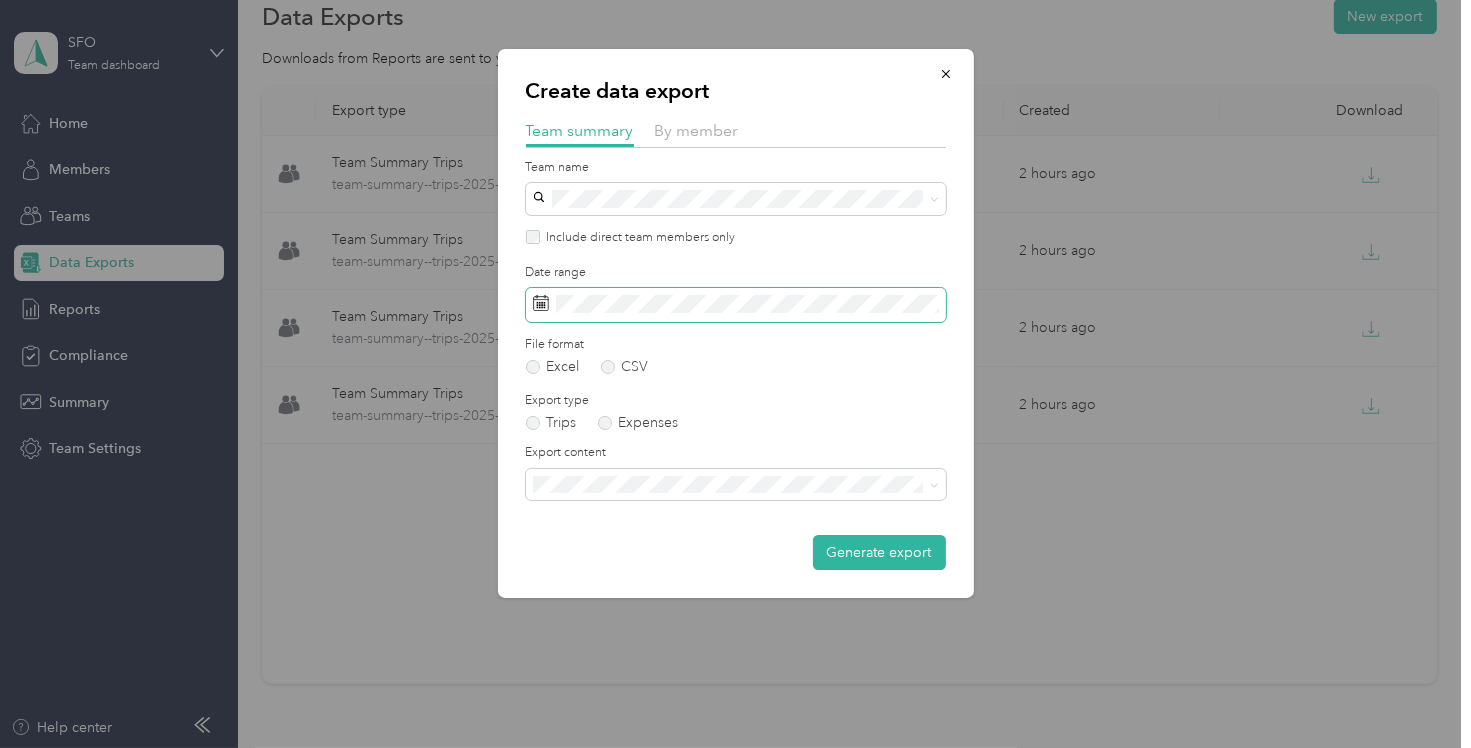 click 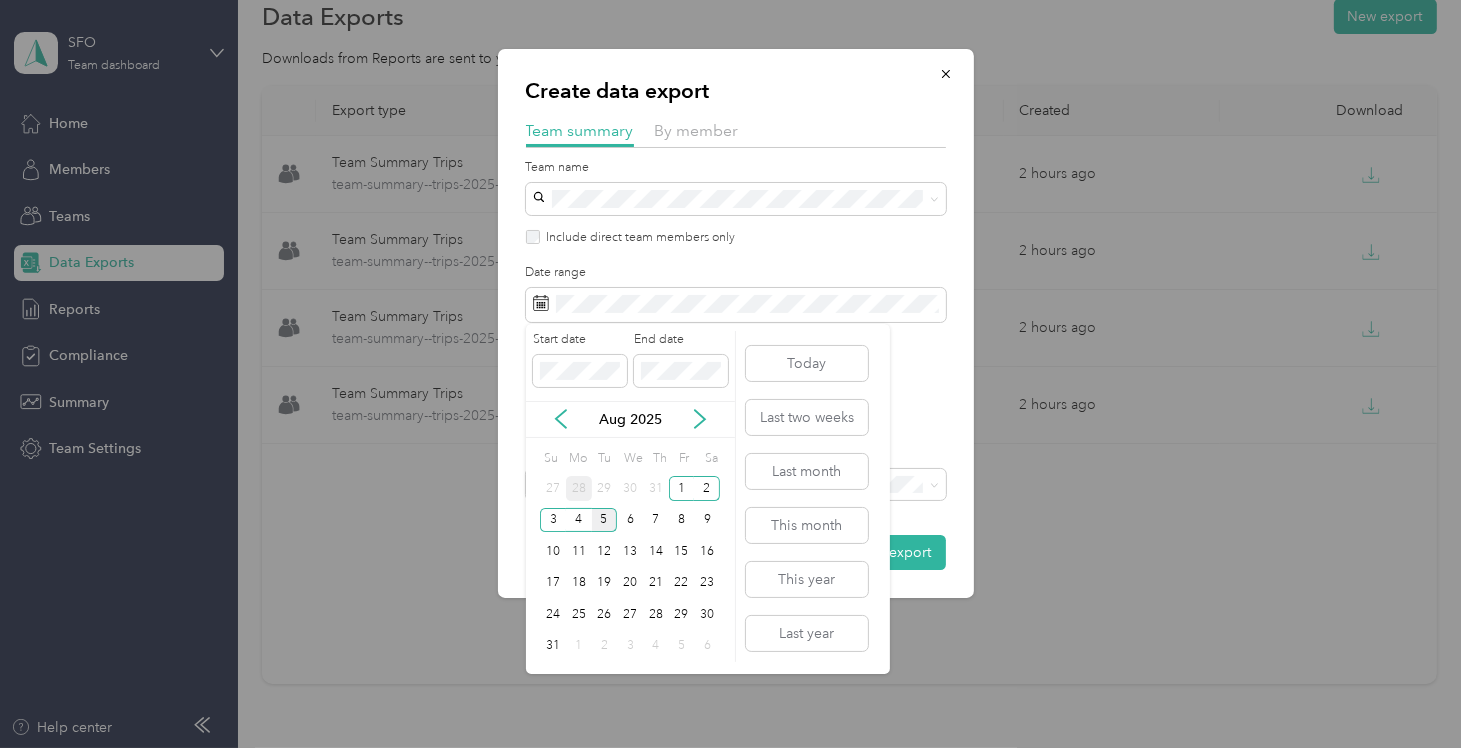click on "28" at bounding box center (579, 488) 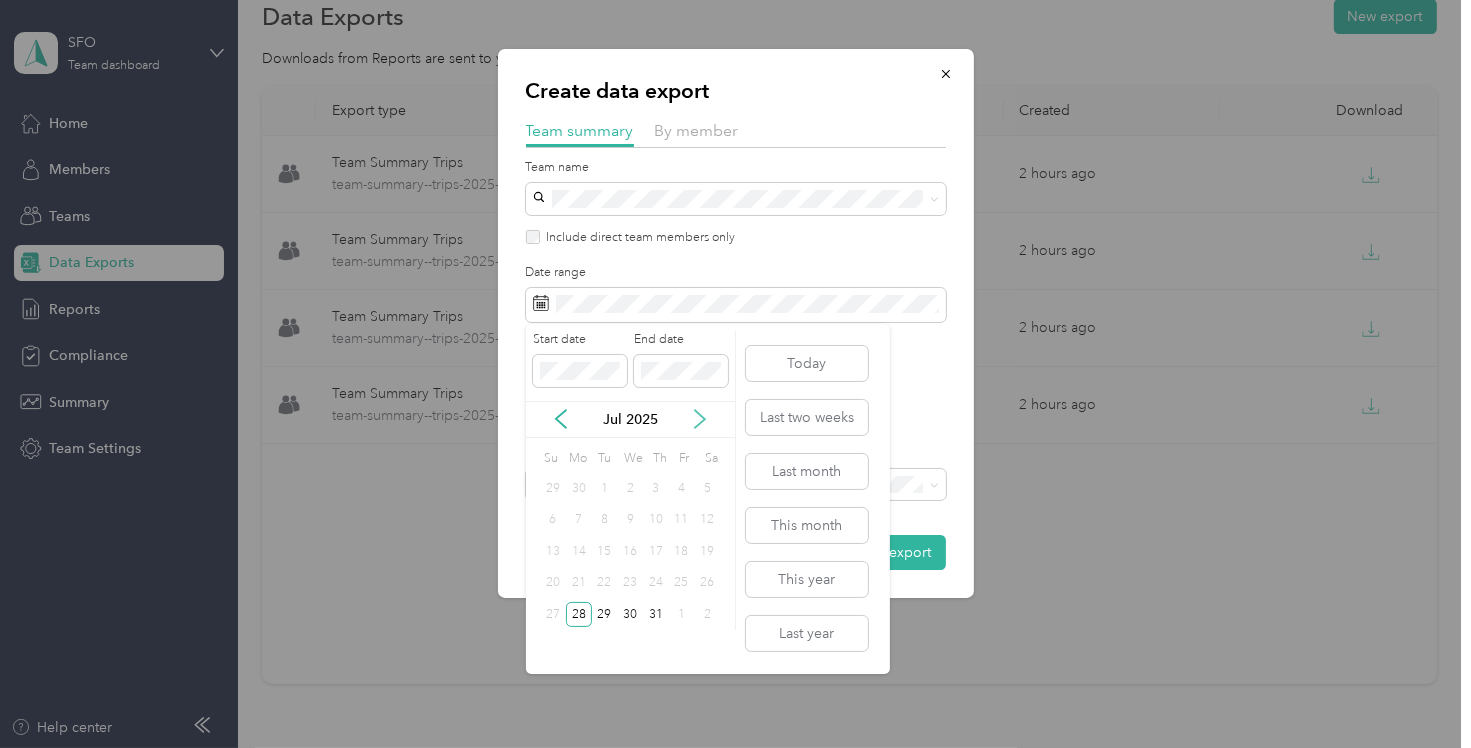 click on "Jul 2025" at bounding box center (630, 419) 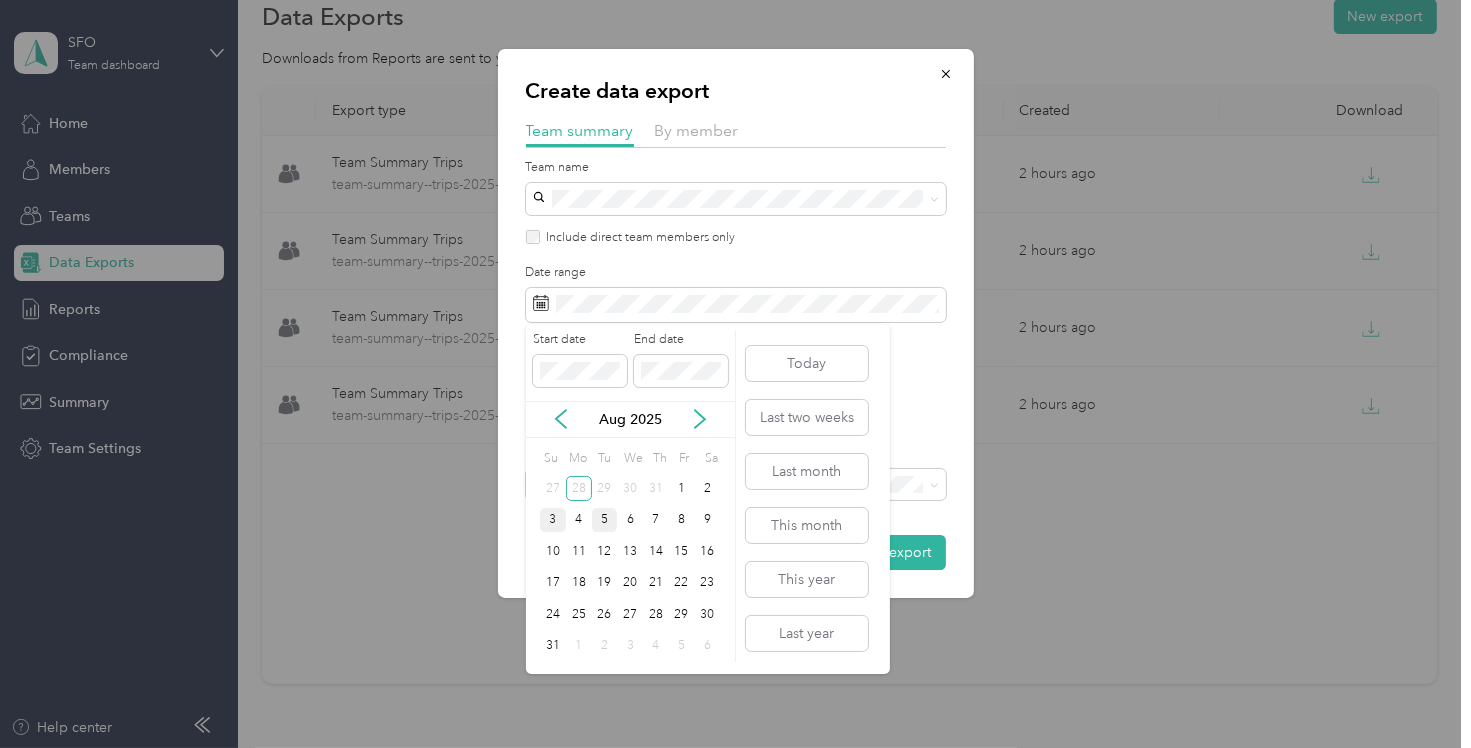 click on "3" at bounding box center [553, 520] 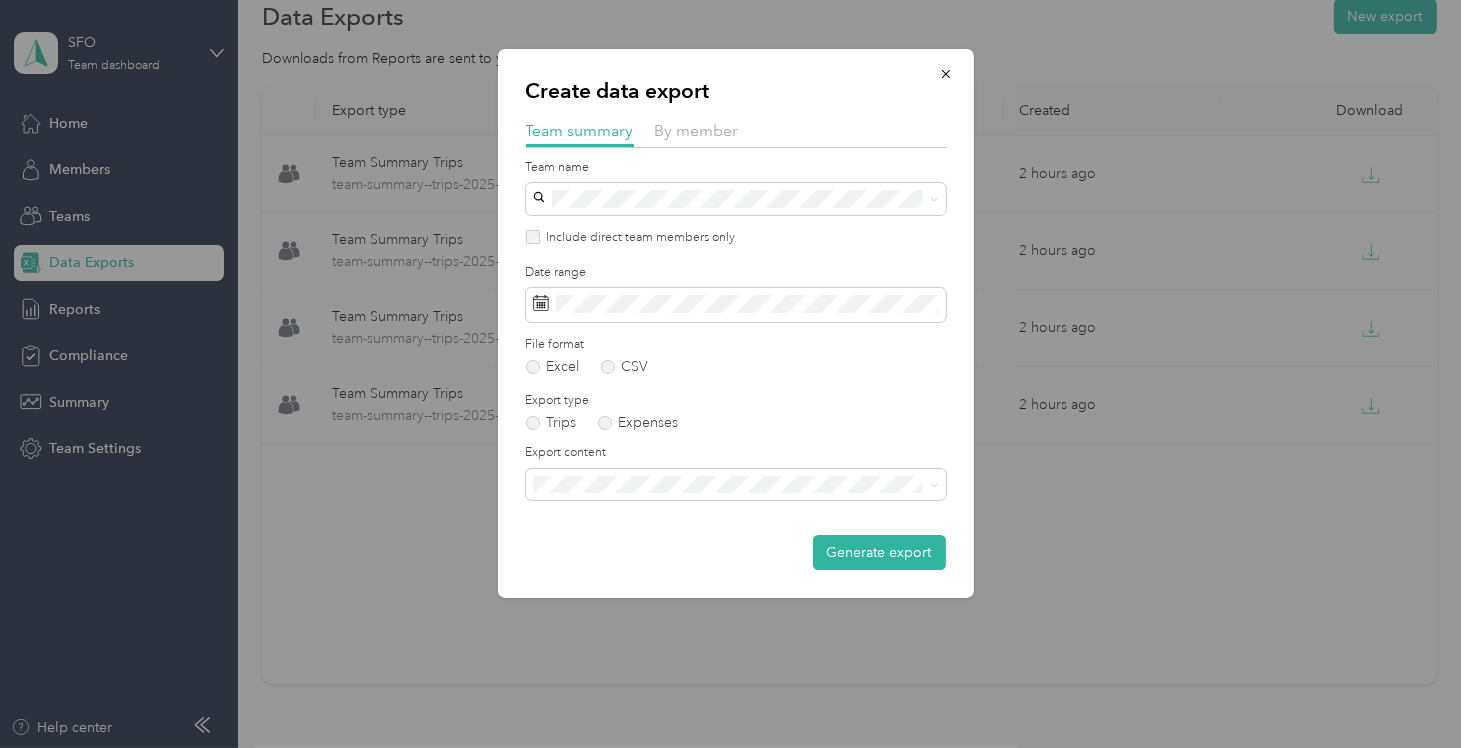 click on "Summary and full trips list" at bounding box center [736, 549] 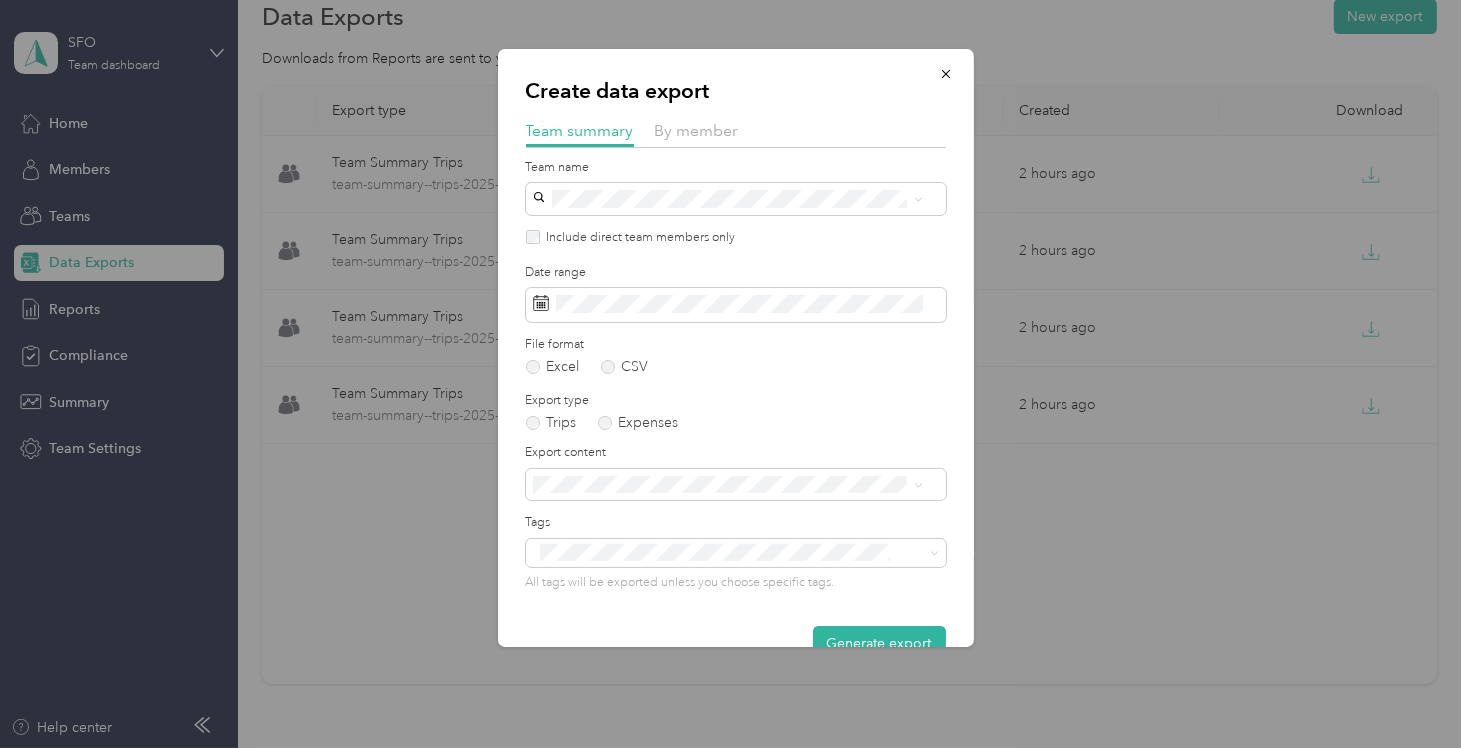 click on "Create data export Team summary By member Team name   Include direct team members only Date range   File format   Excel CSV Export type   Trips Expenses Export content   Tags   All tags will be exported unless you choose specific tags. Generate export" at bounding box center (736, 348) 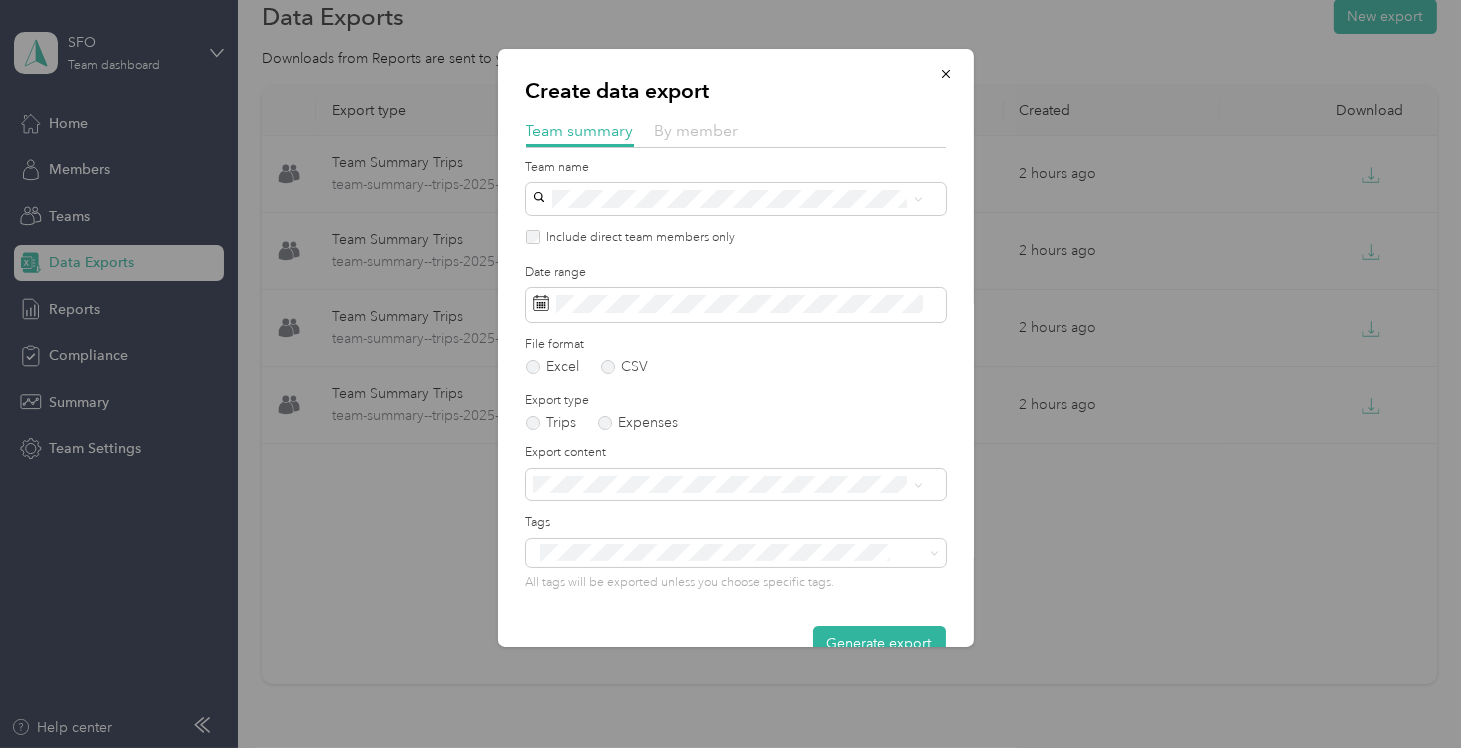 click on "By member" at bounding box center [697, 130] 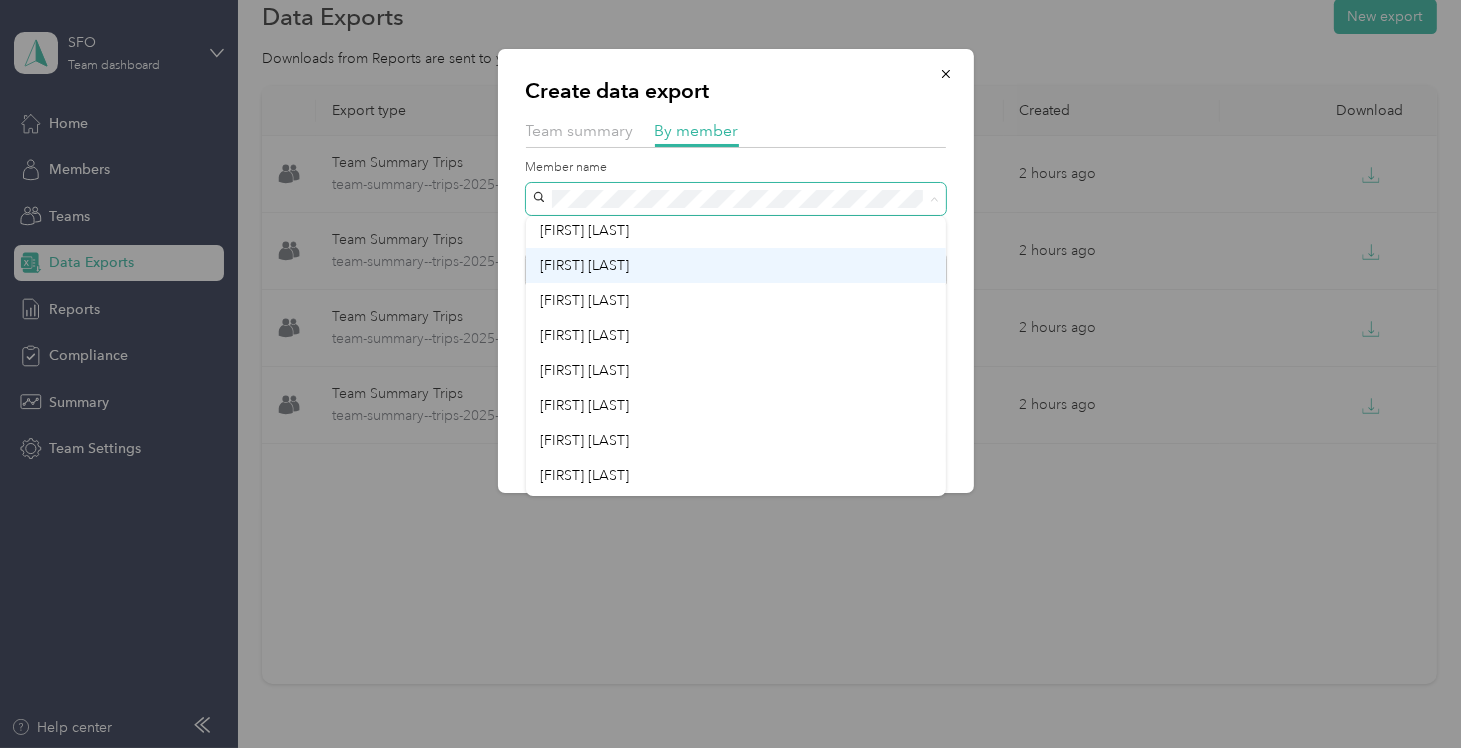 scroll, scrollTop: 490, scrollLeft: 0, axis: vertical 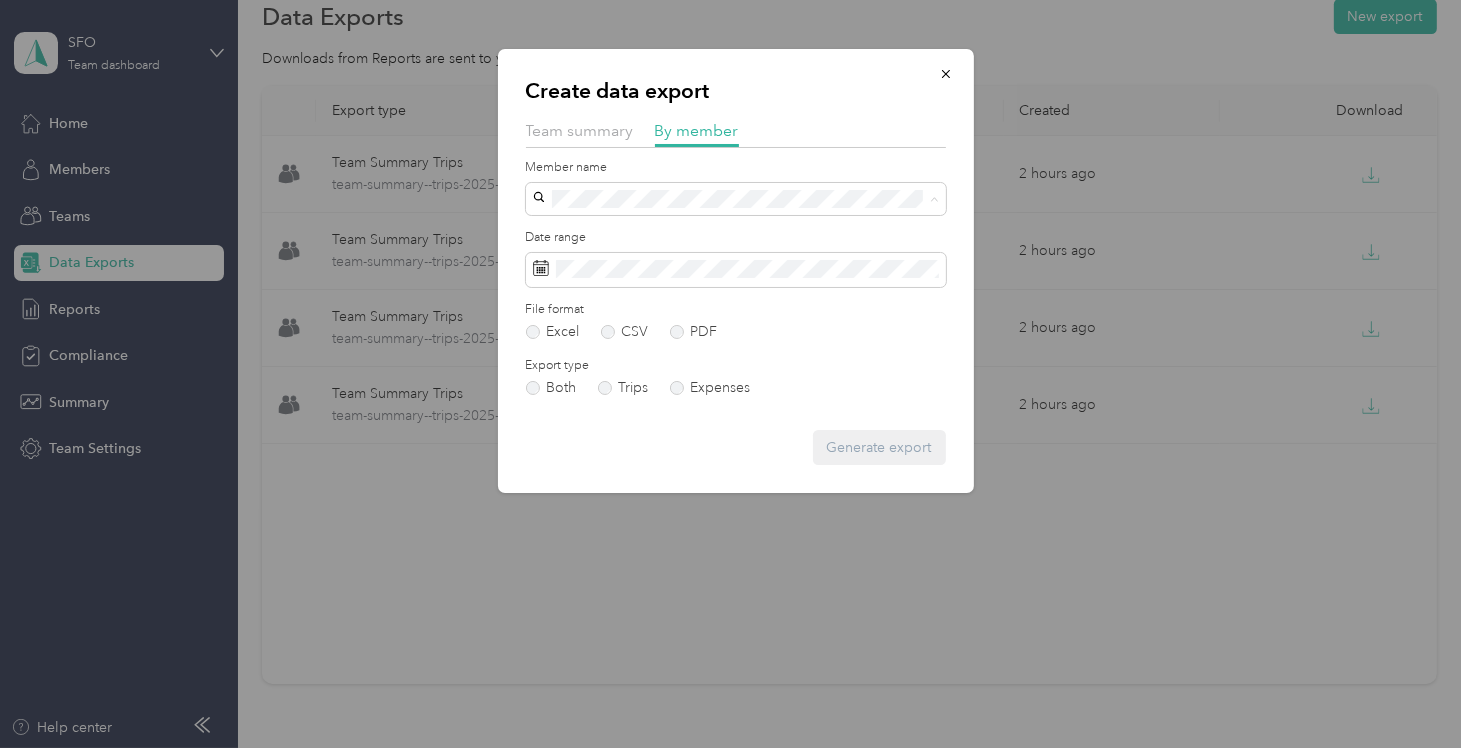 click on "[FIRST] [LAST]" at bounding box center (584, 408) 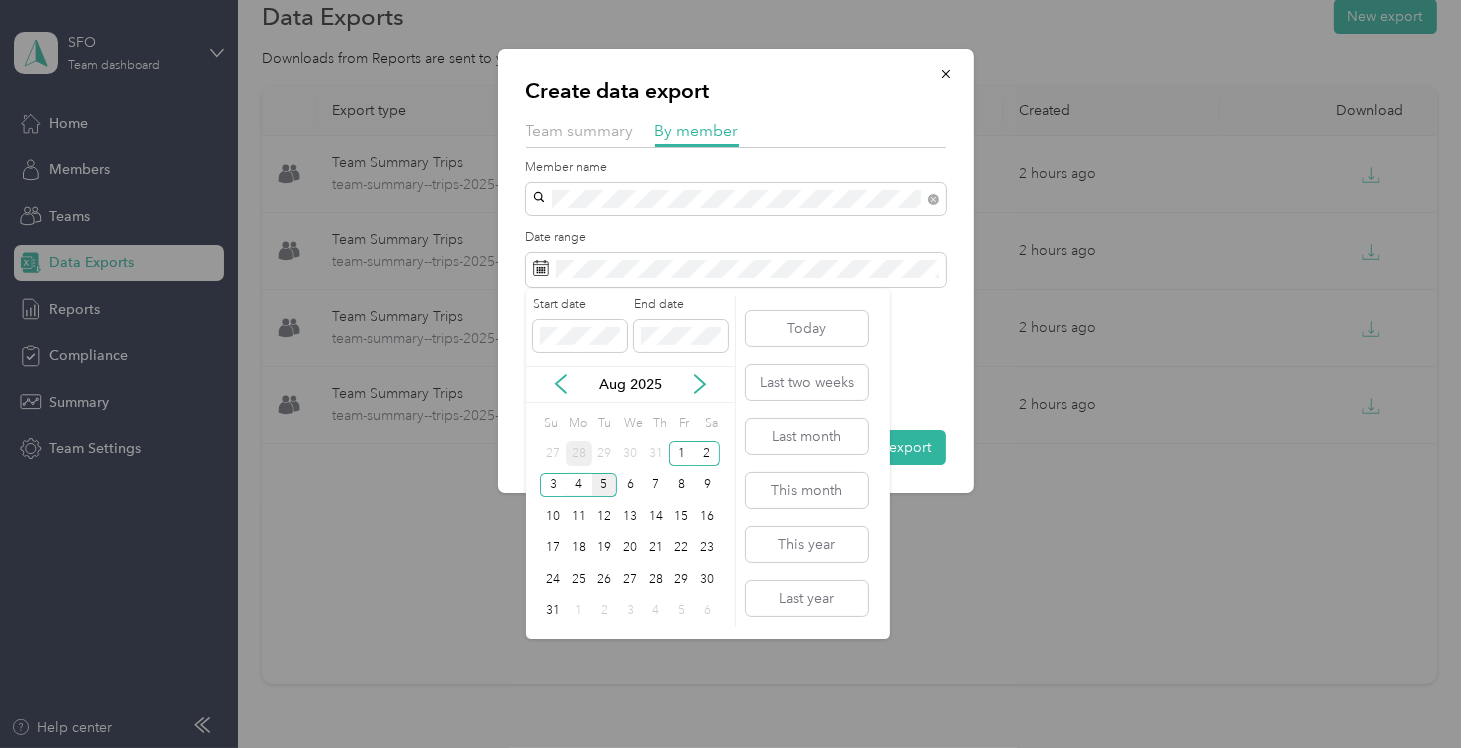 click on "28" at bounding box center [579, 453] 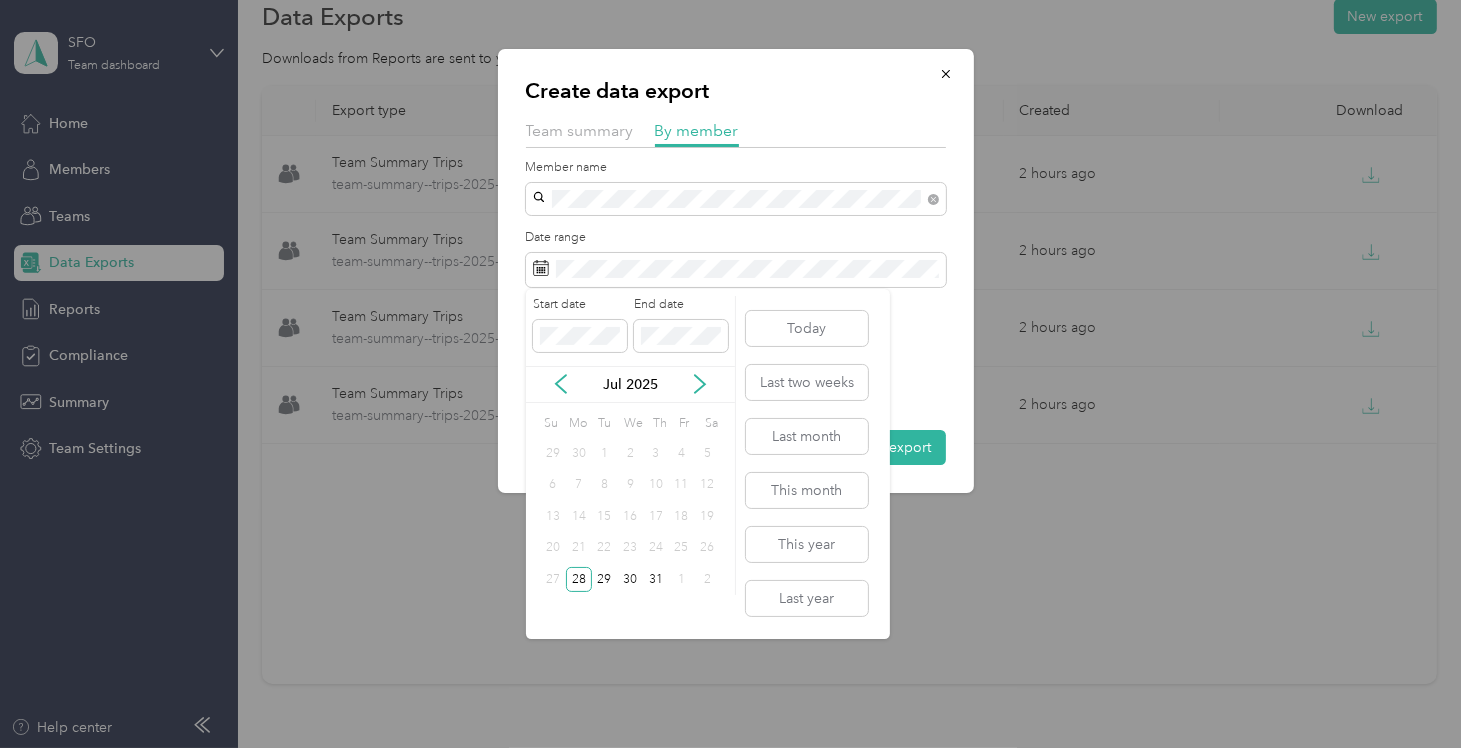 drag, startPoint x: 705, startPoint y: 385, endPoint x: 688, endPoint y: 396, distance: 20.248457 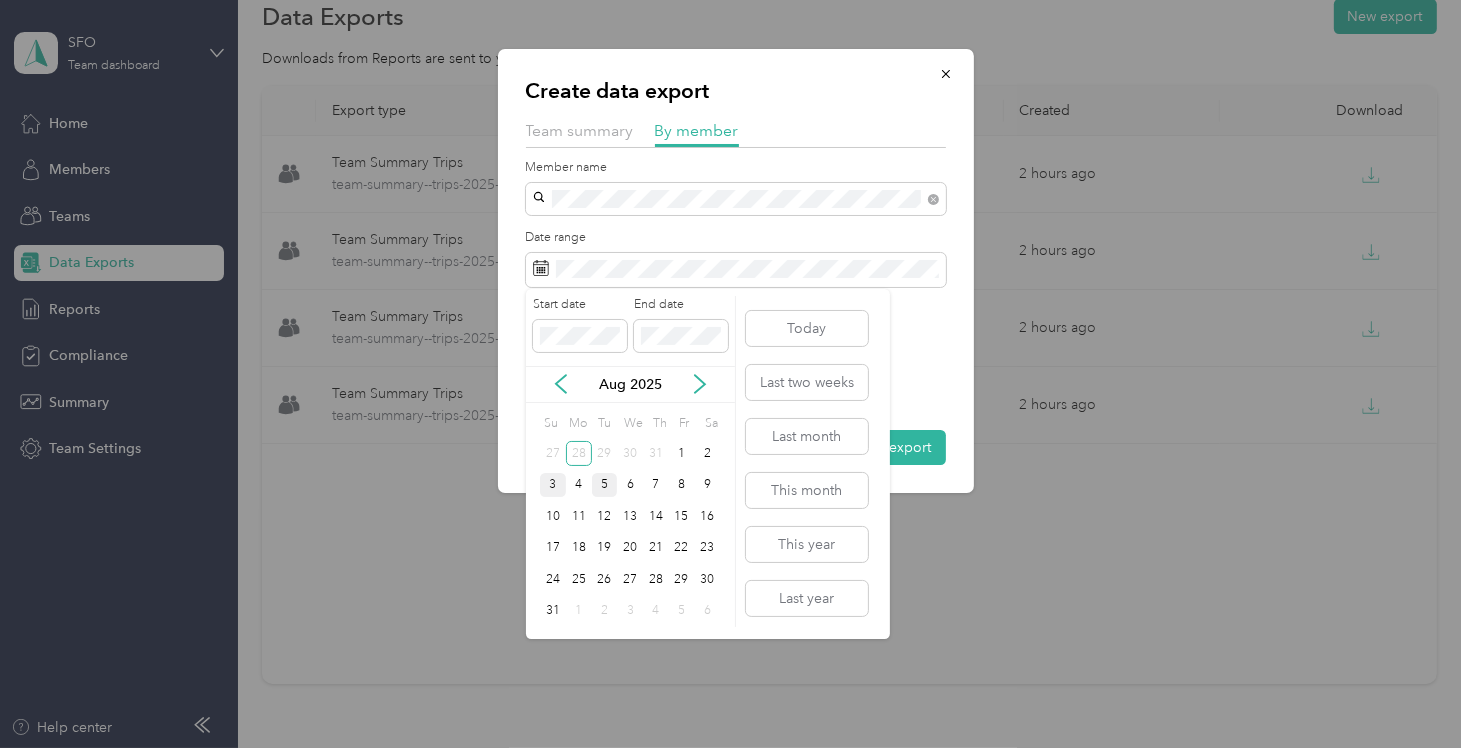 click on "3" at bounding box center [553, 485] 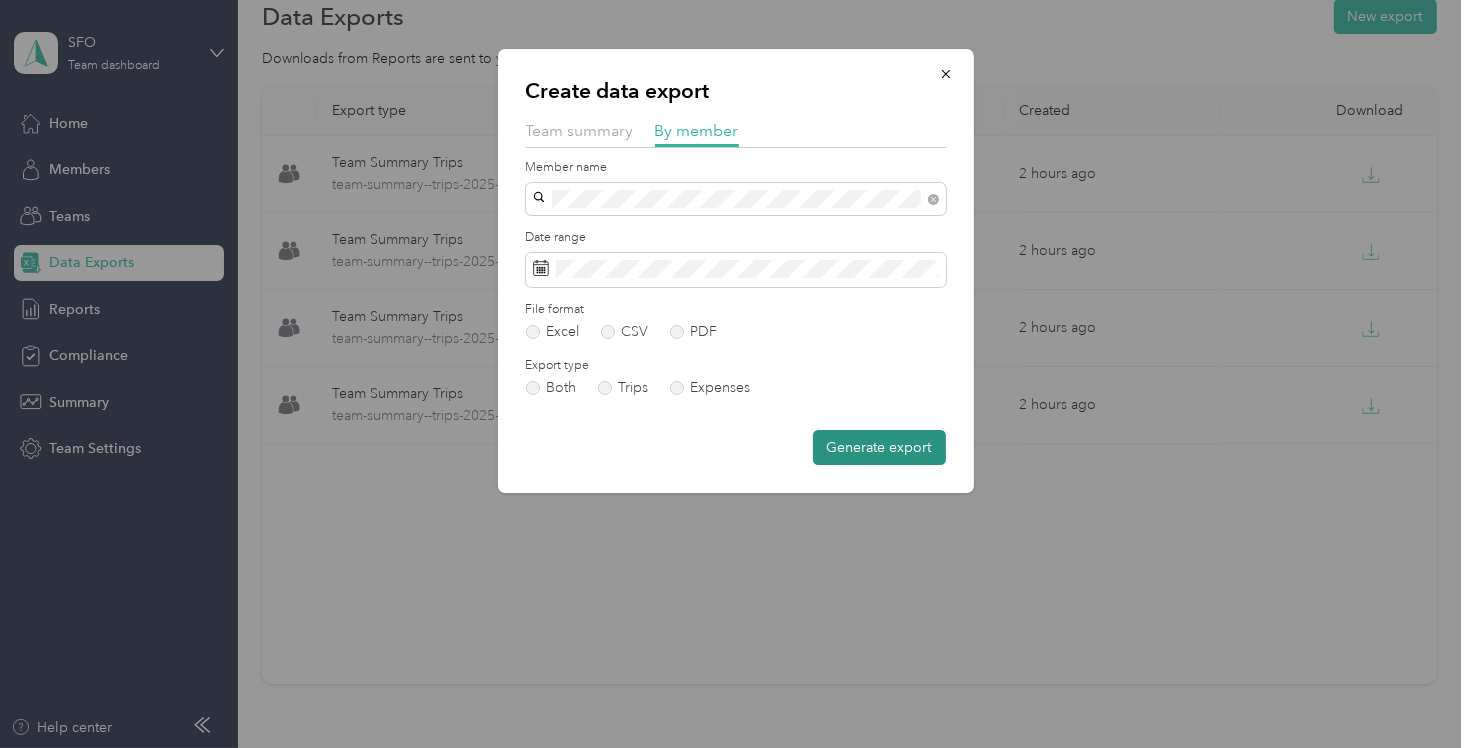 click on "Generate export" at bounding box center (879, 447) 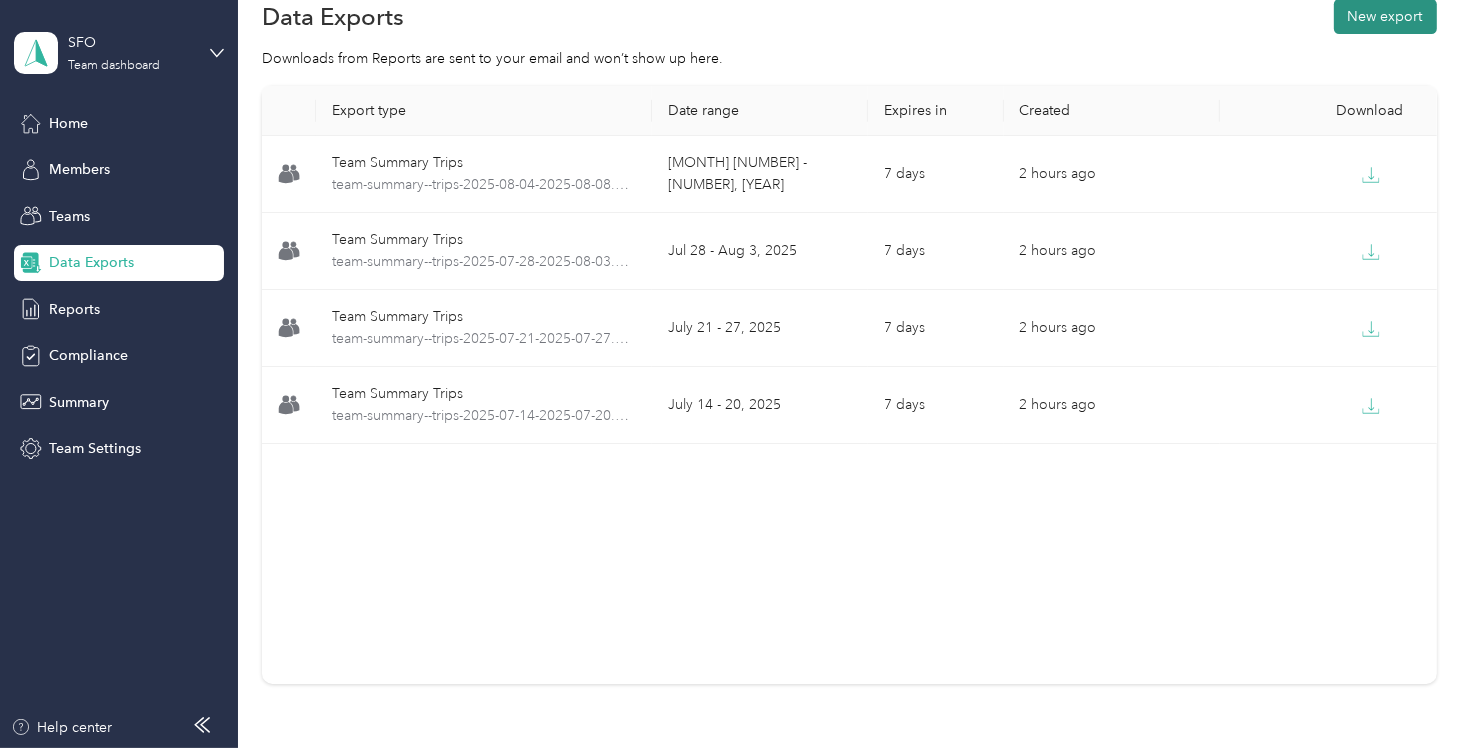 click on "New export" at bounding box center [1385, 16] 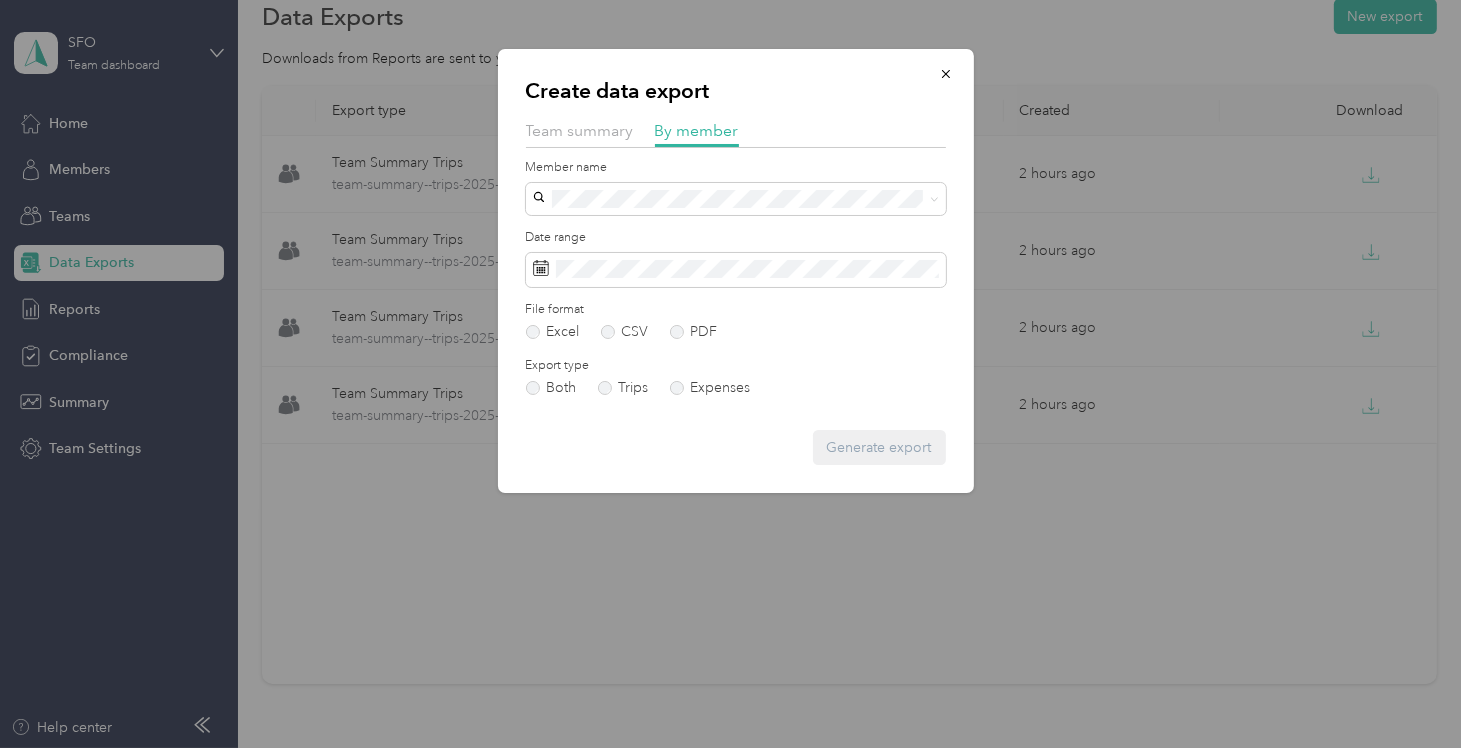 click on "Create data export Team summary By member Member name   Date range   File format   Excel CSV PDF Export type   Both Trips Expenses Generate export" at bounding box center [974, 274] 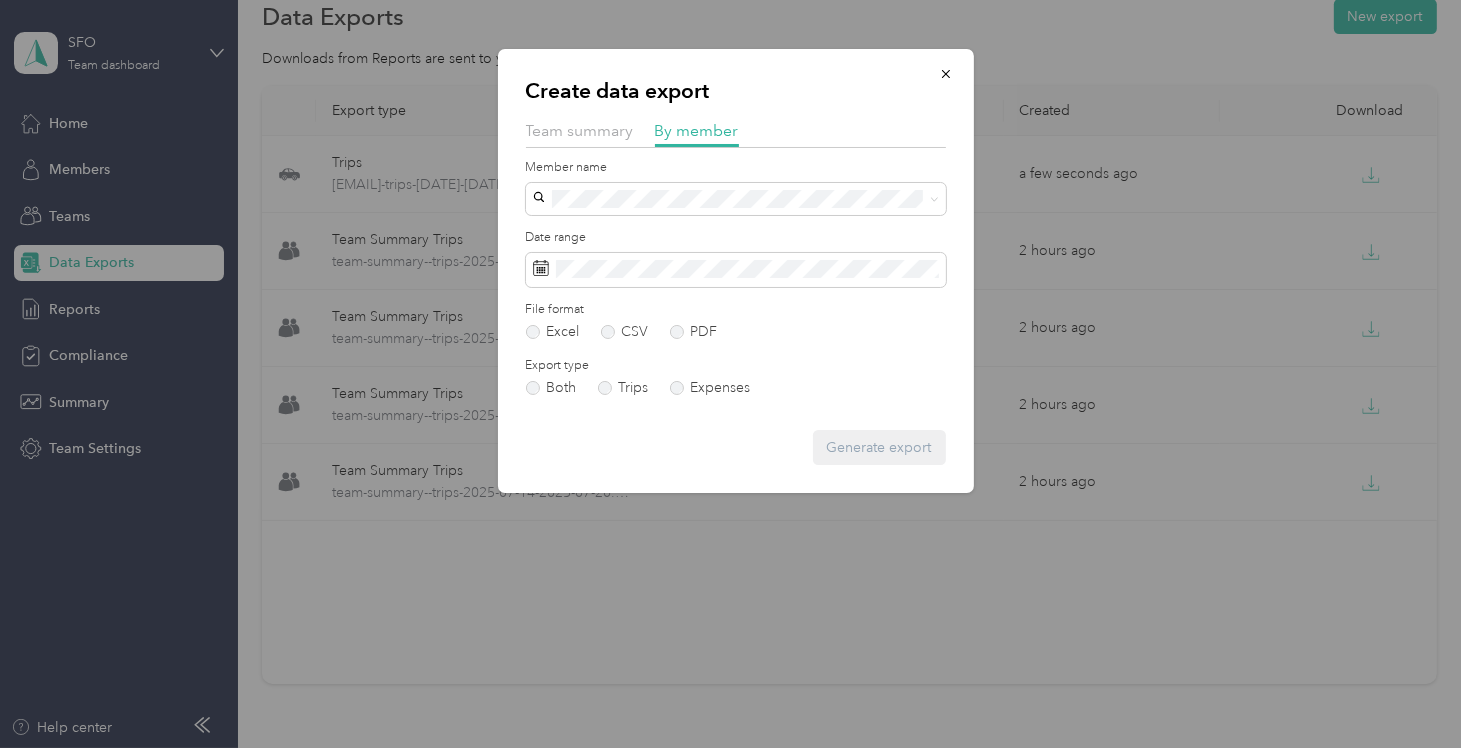 click at bounding box center [735, 374] 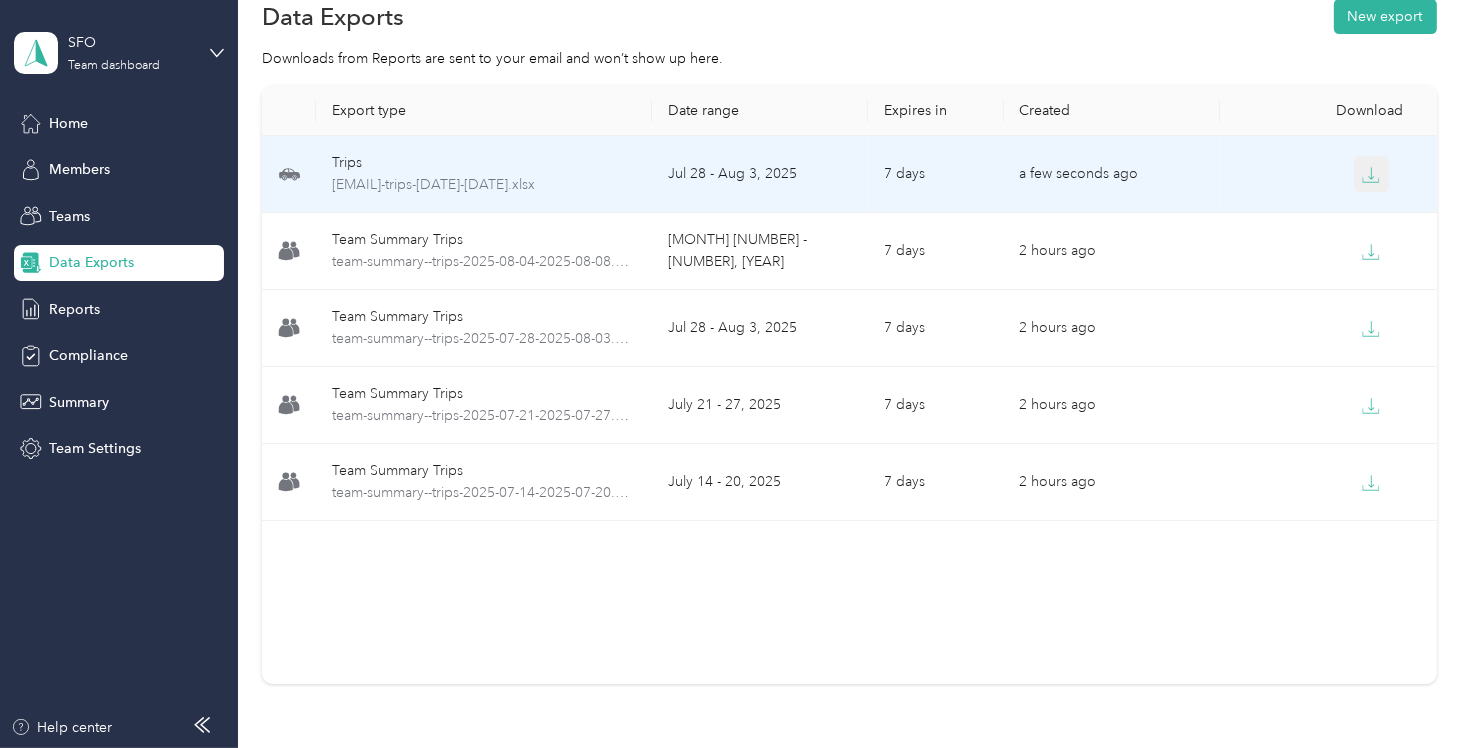 click 